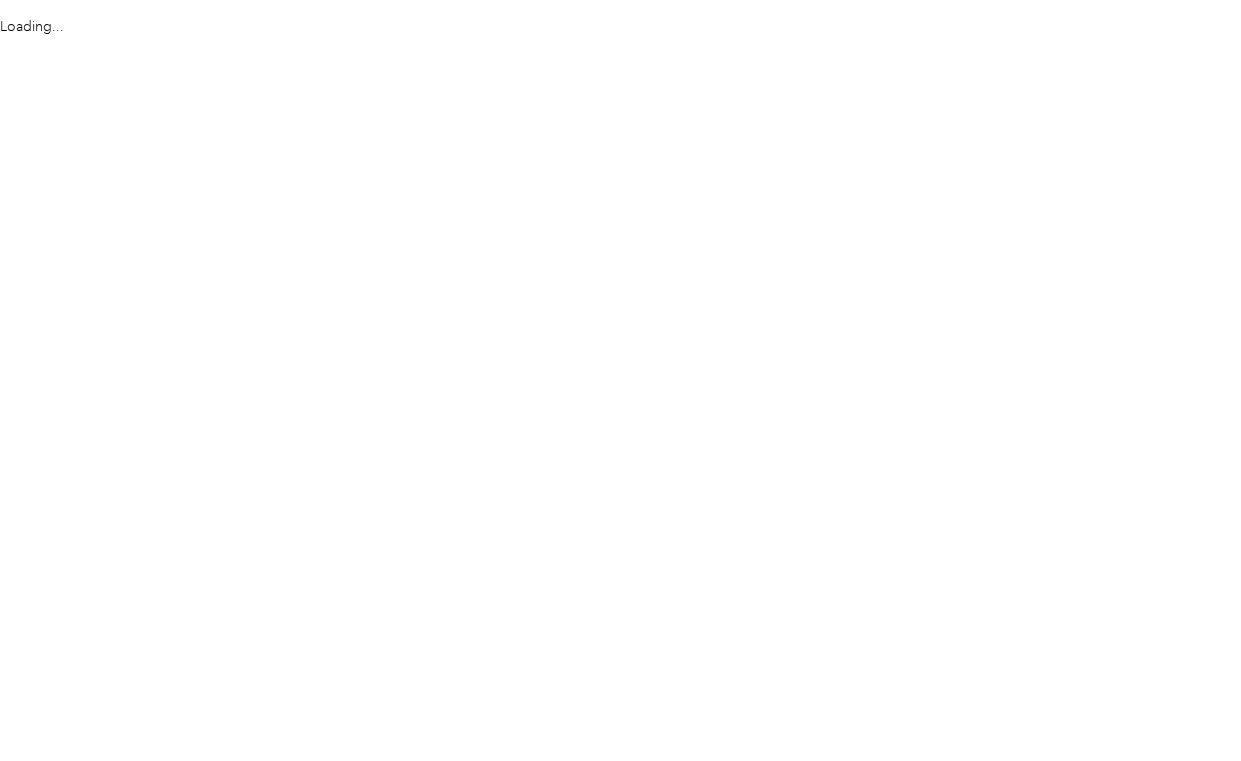 scroll, scrollTop: 0, scrollLeft: 0, axis: both 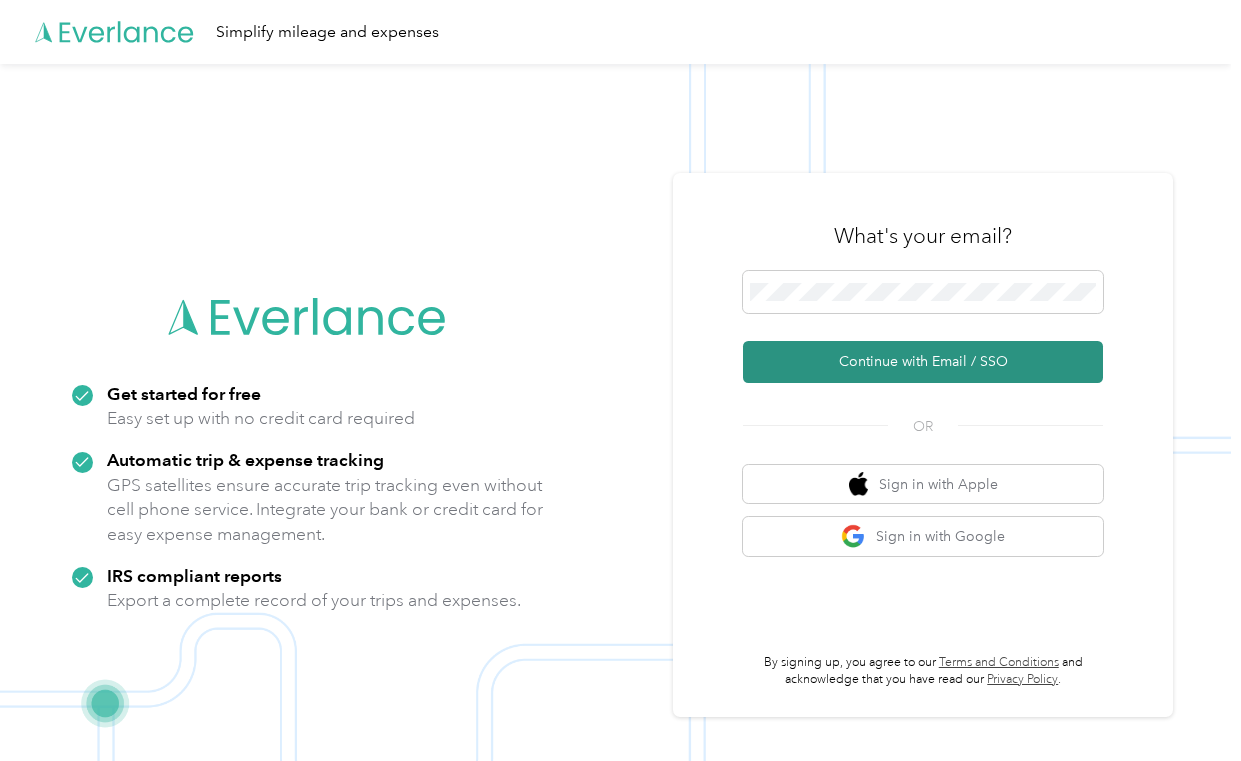 click on "Continue with Email / SSO" at bounding box center (923, 362) 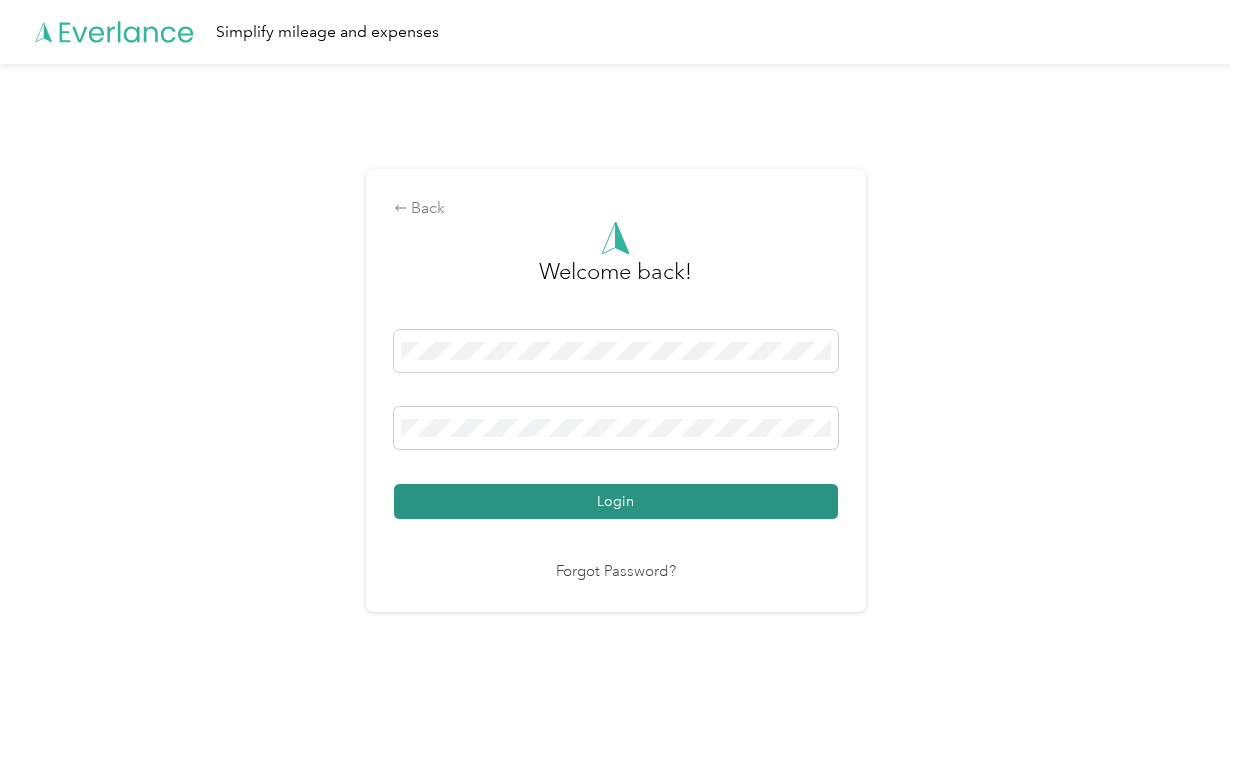 click on "Login" at bounding box center (616, 501) 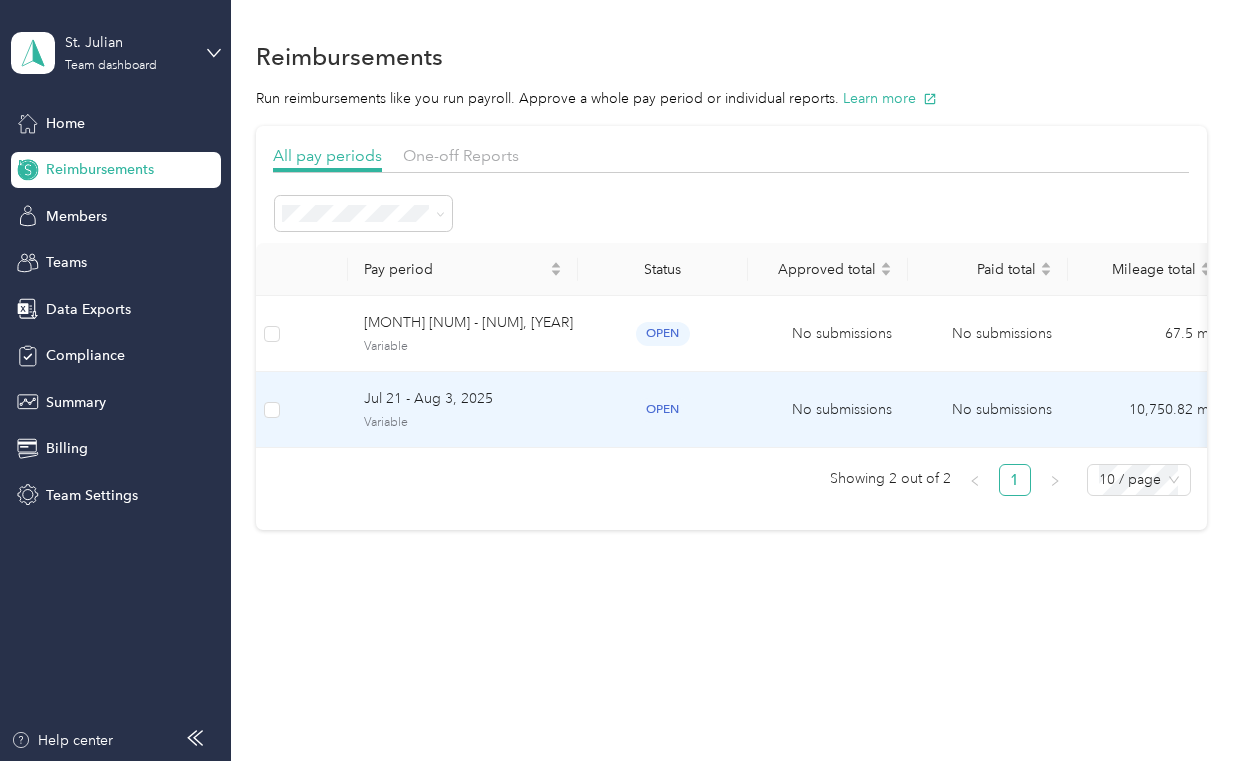 click on "Jul 21 - Aug 3, 2025" at bounding box center (463, 399) 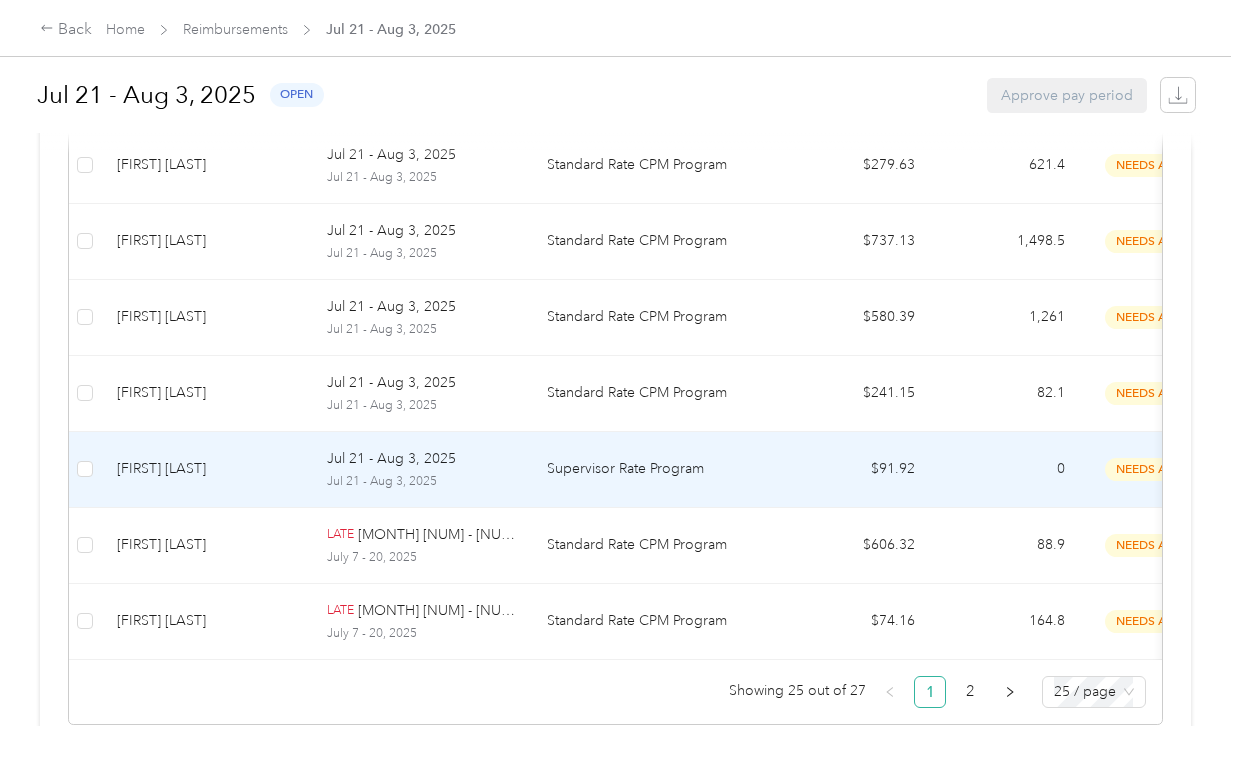 scroll, scrollTop: 2157, scrollLeft: 0, axis: vertical 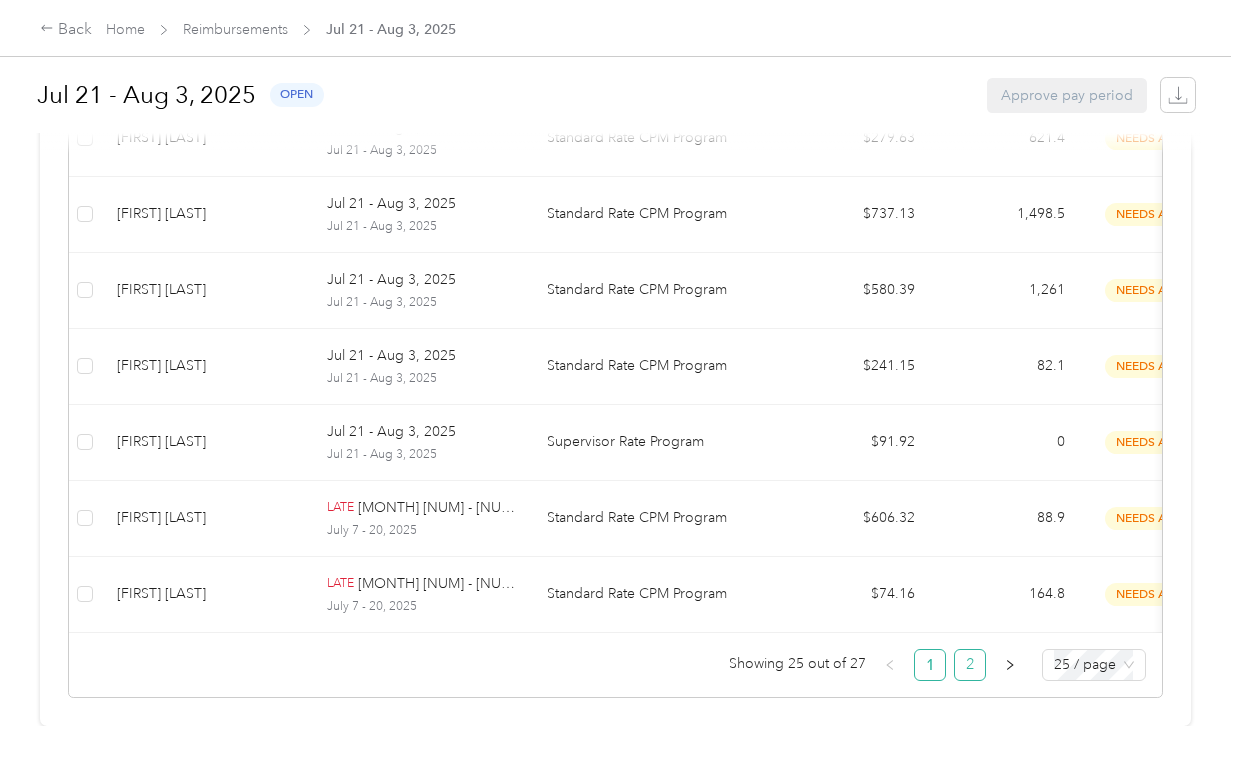 click on "2" at bounding box center [970, 665] 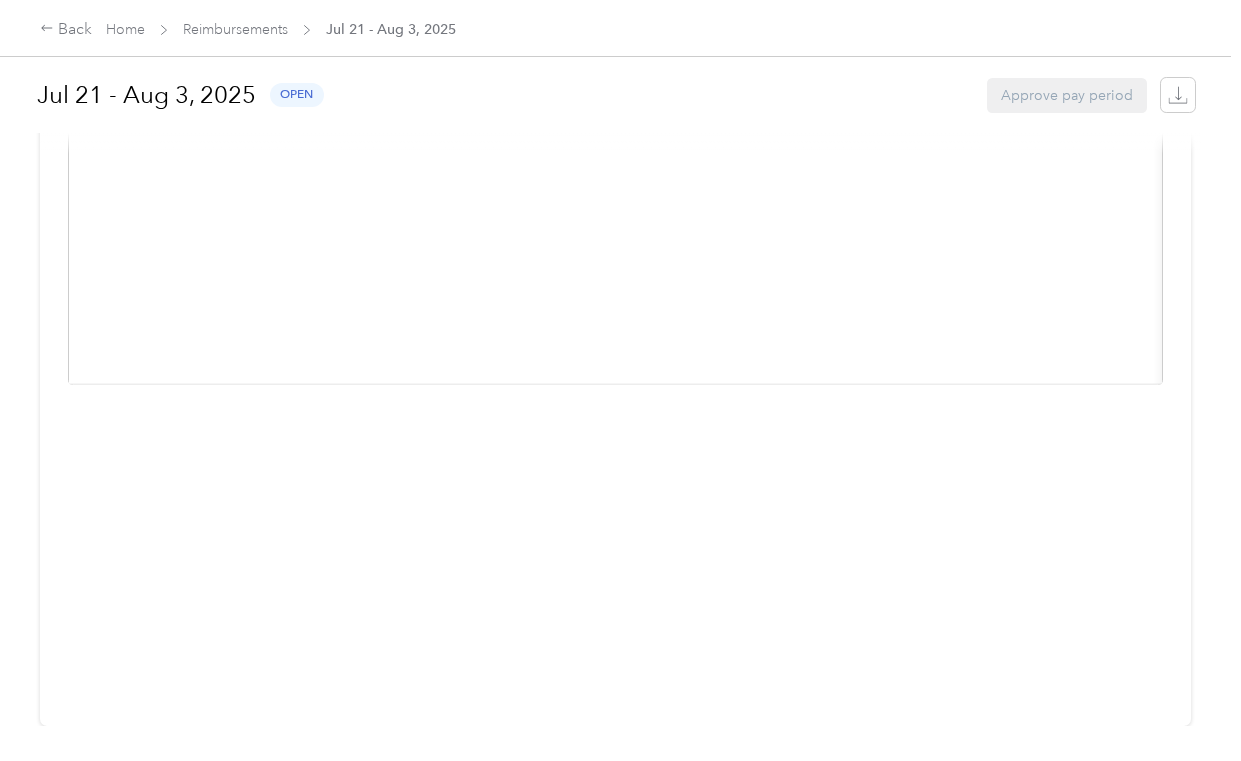 scroll, scrollTop: 409, scrollLeft: 0, axis: vertical 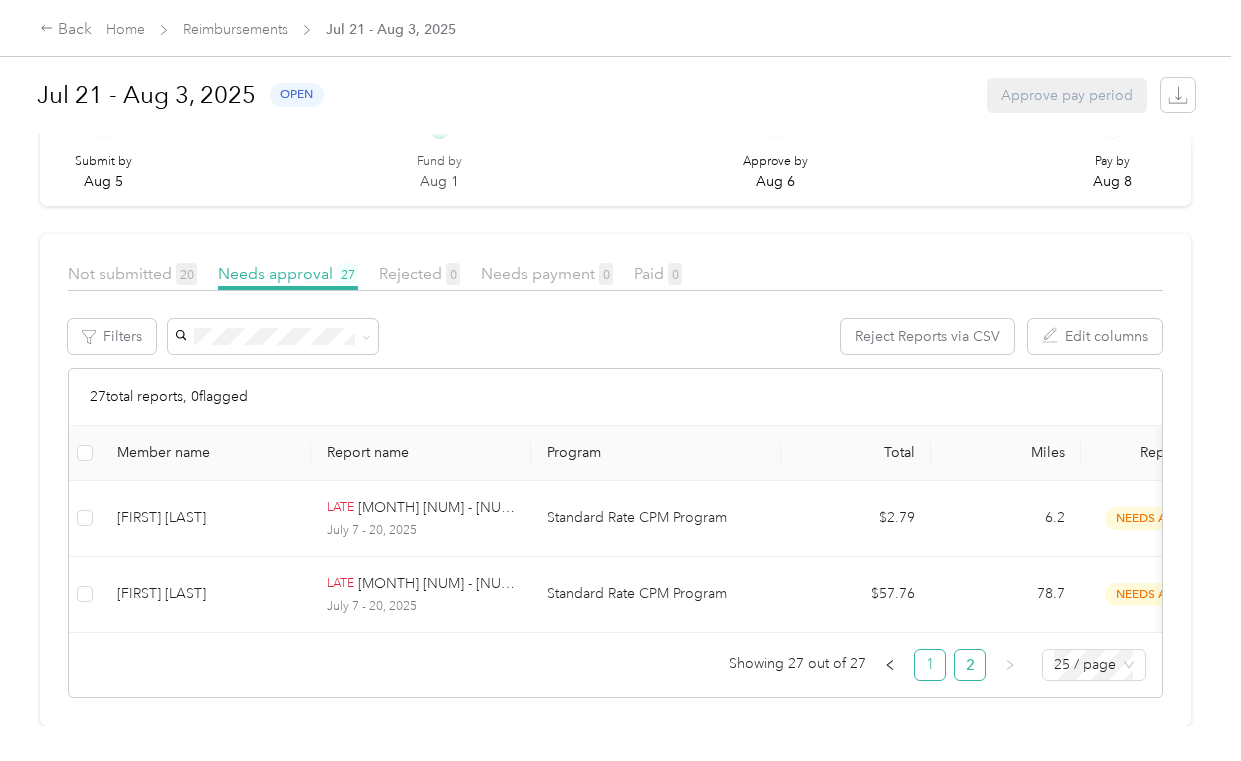 click on "1" at bounding box center [930, 665] 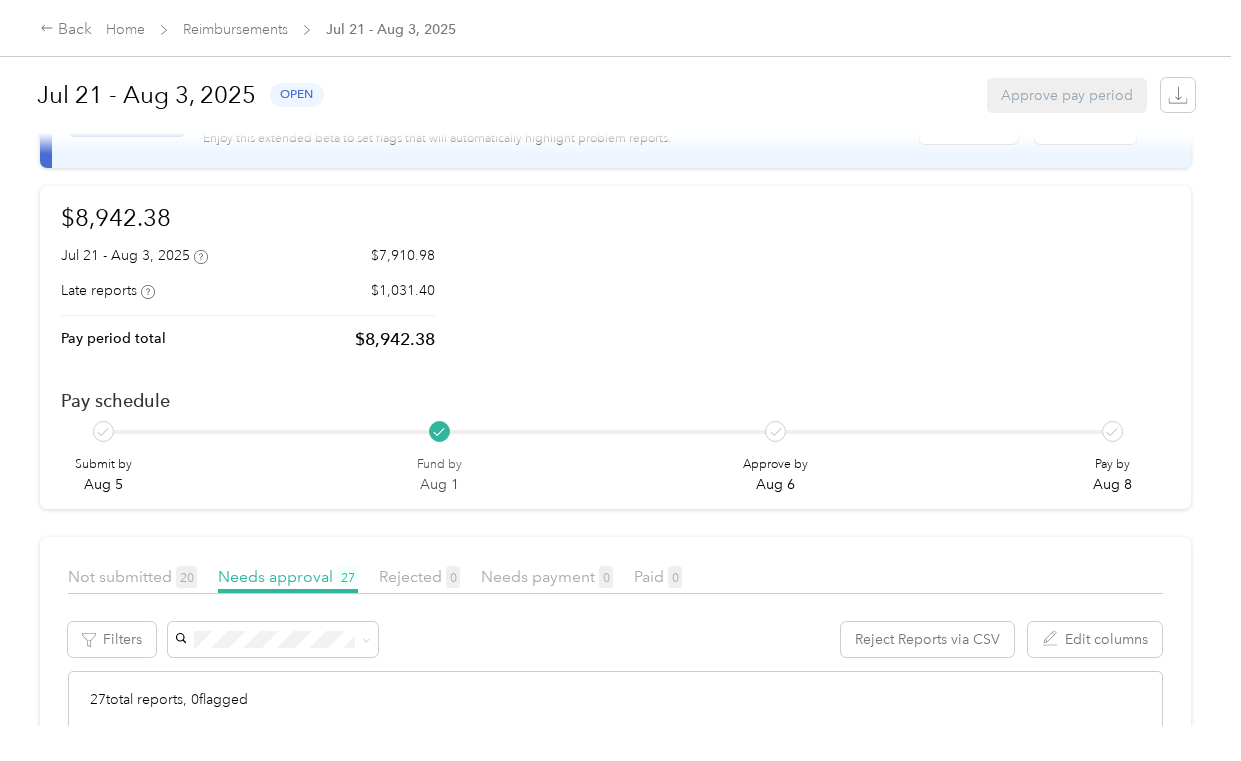 scroll, scrollTop: 0, scrollLeft: 0, axis: both 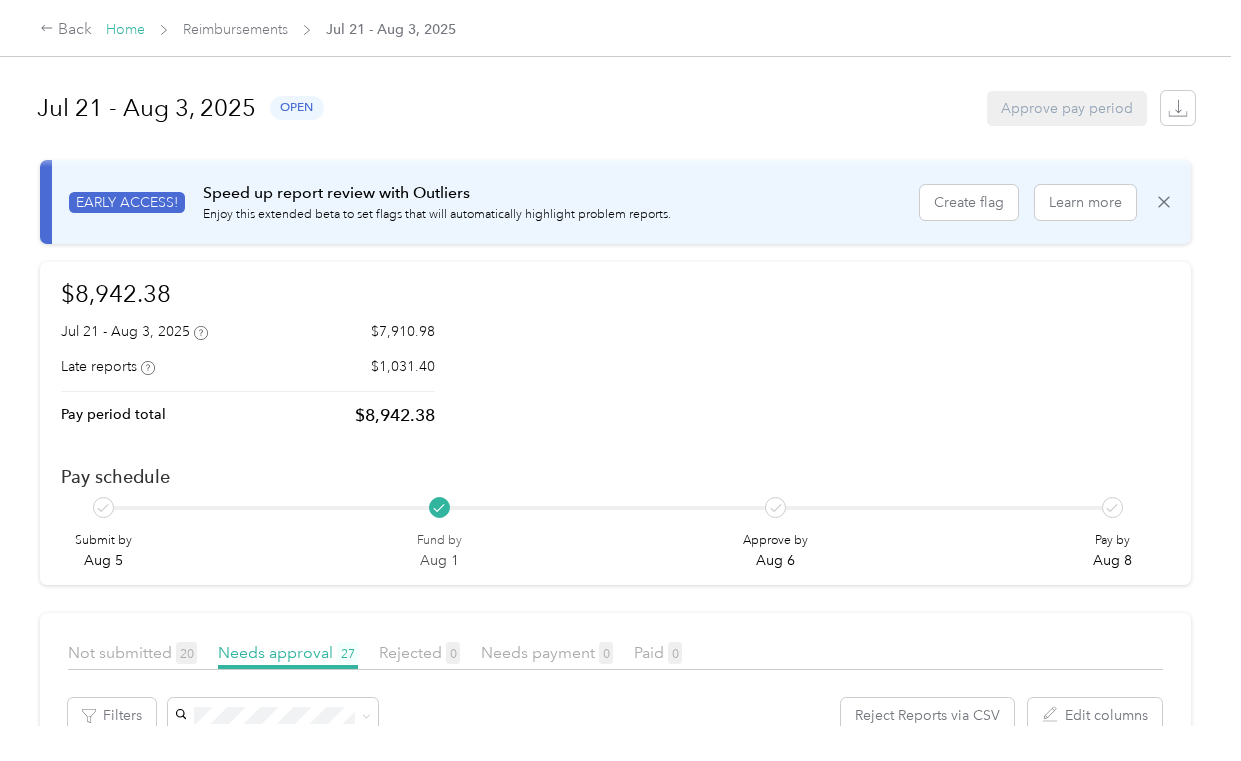 click on "Home" at bounding box center [125, 29] 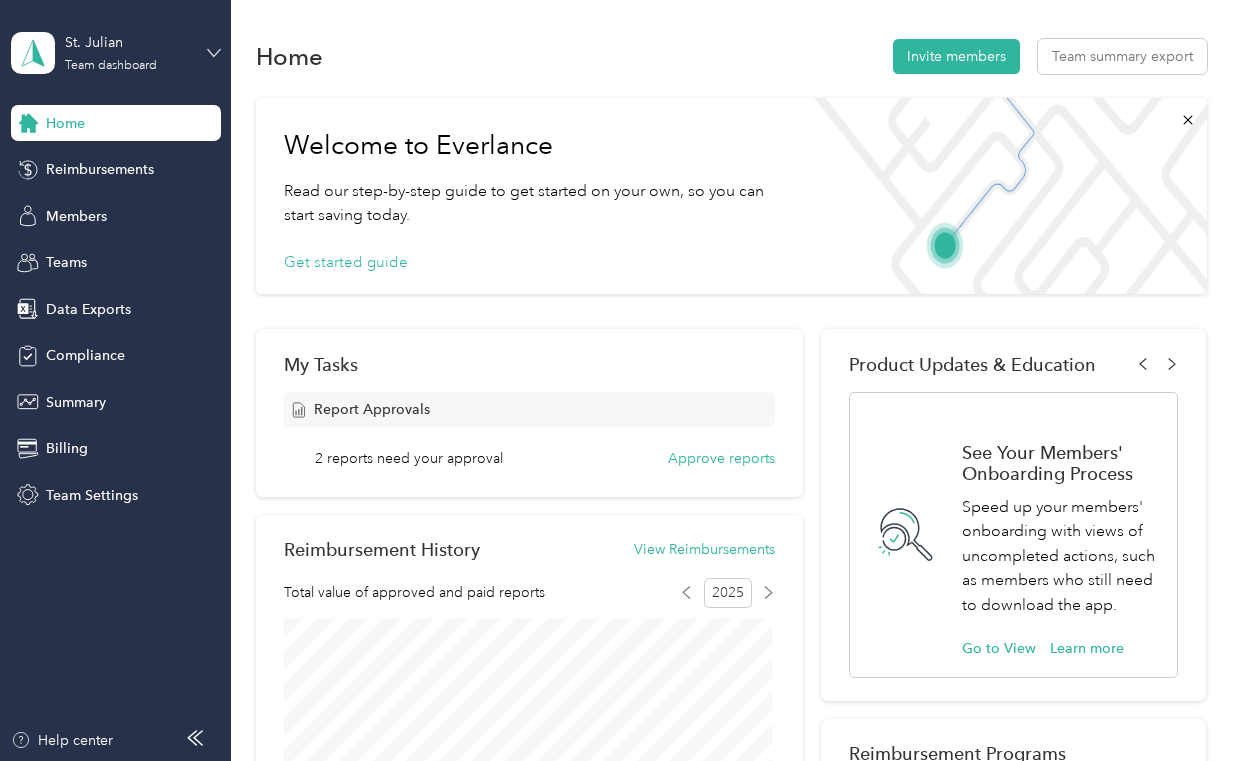 click 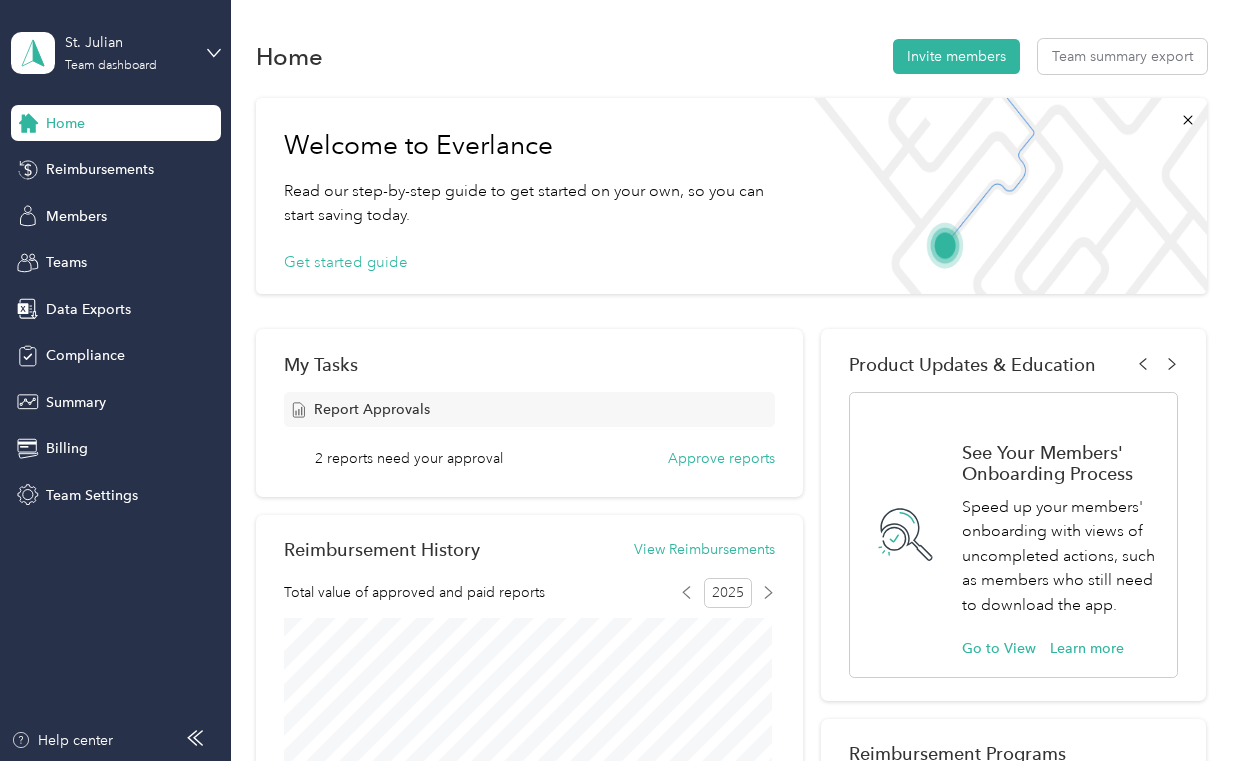 click on "Log out" at bounding box center (163, 255) 